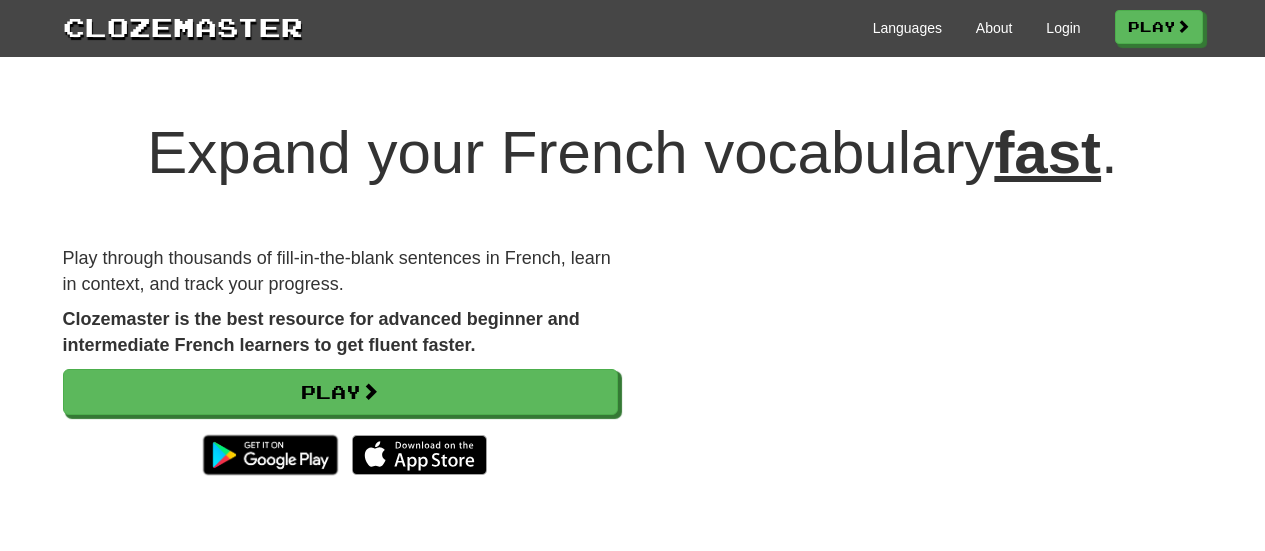 scroll, scrollTop: 0, scrollLeft: 0, axis: both 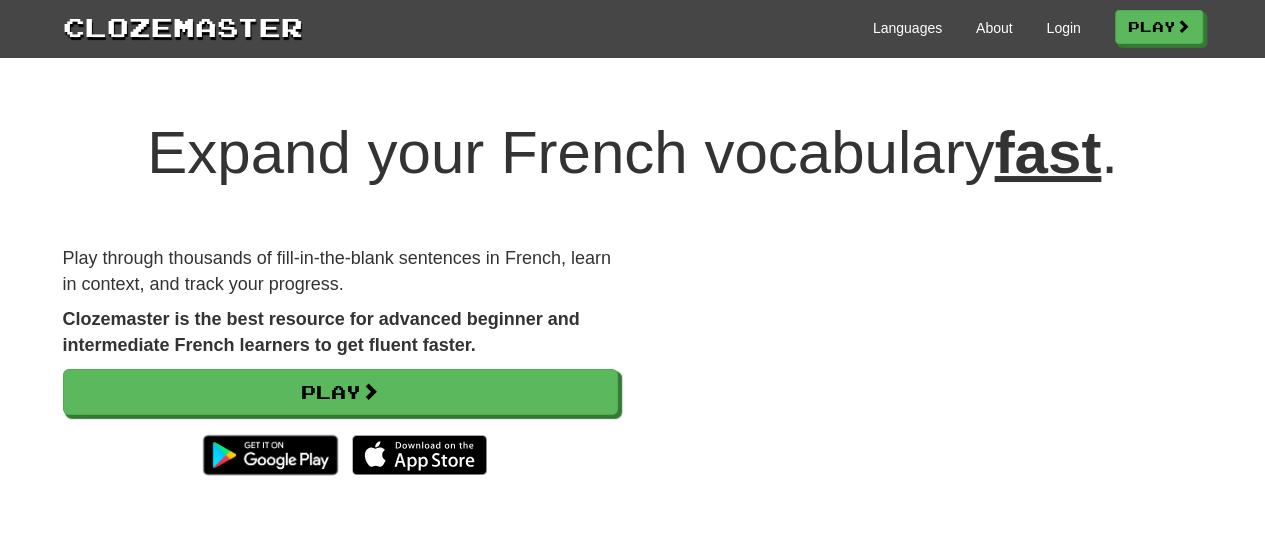 click on "Play through thousands of fill-in-the-blank sentences in French, learn in context, and track your progress." at bounding box center (340, 271) 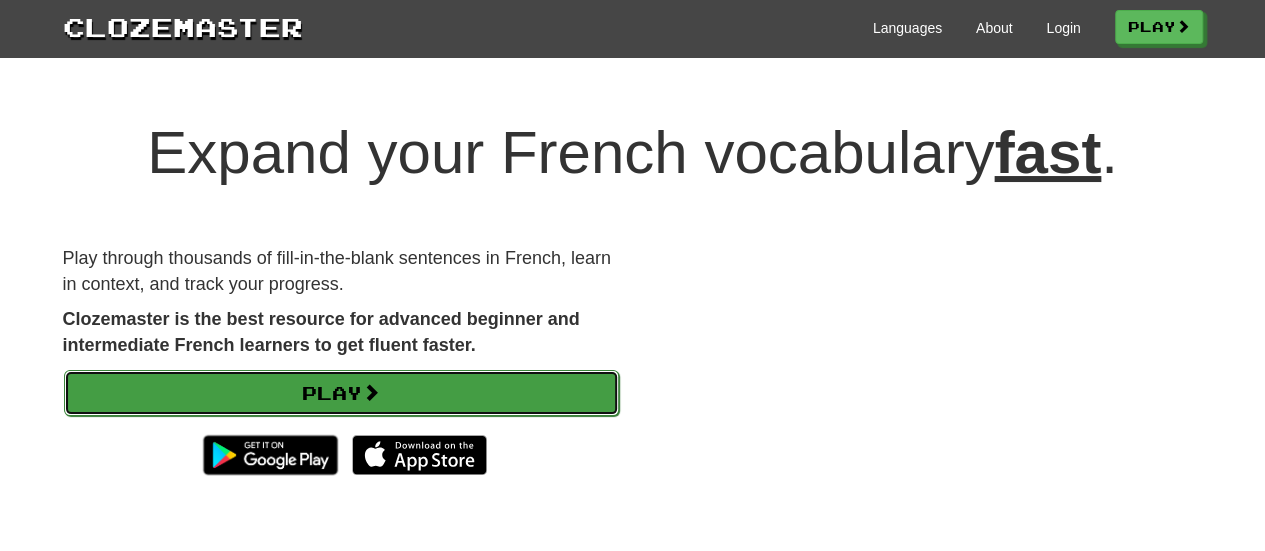 click on "Play" at bounding box center (341, 393) 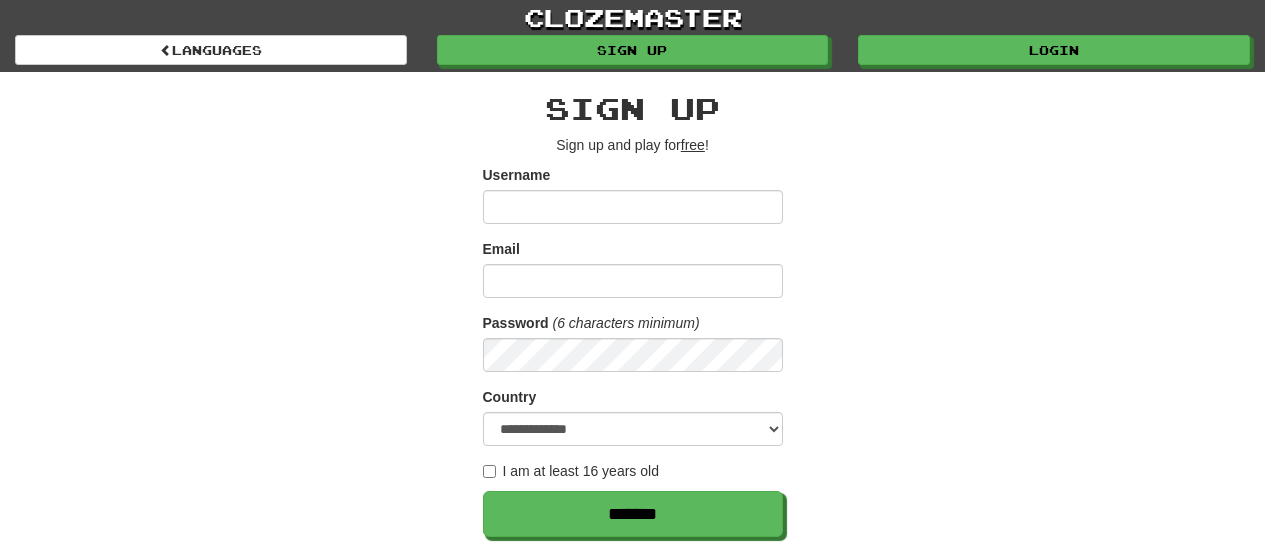 scroll, scrollTop: 0, scrollLeft: 0, axis: both 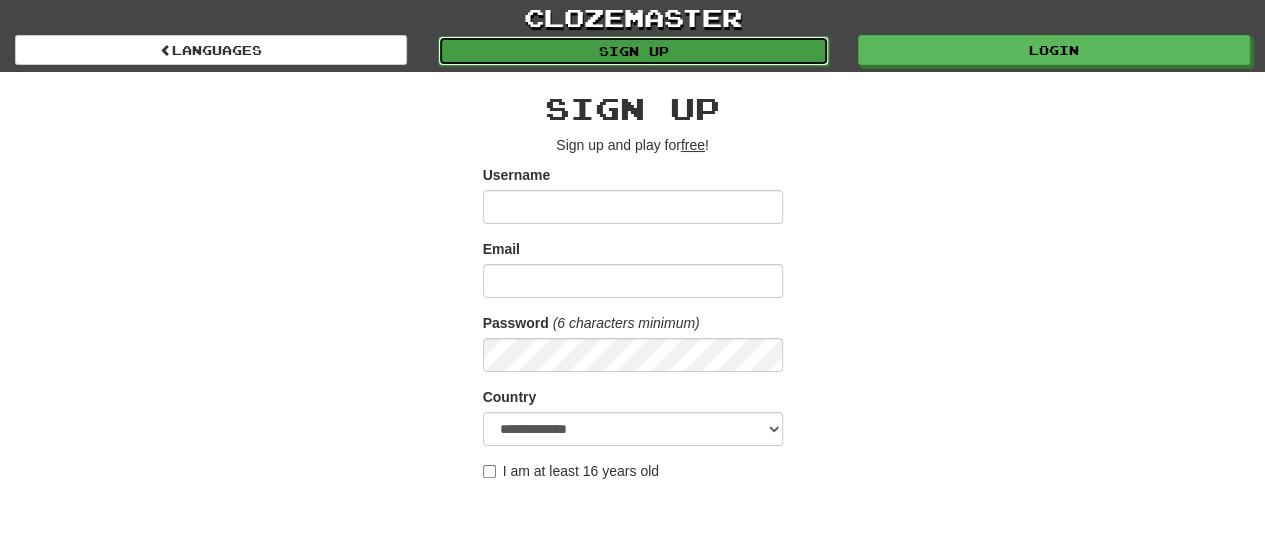 click on "Sign up" at bounding box center (634, 51) 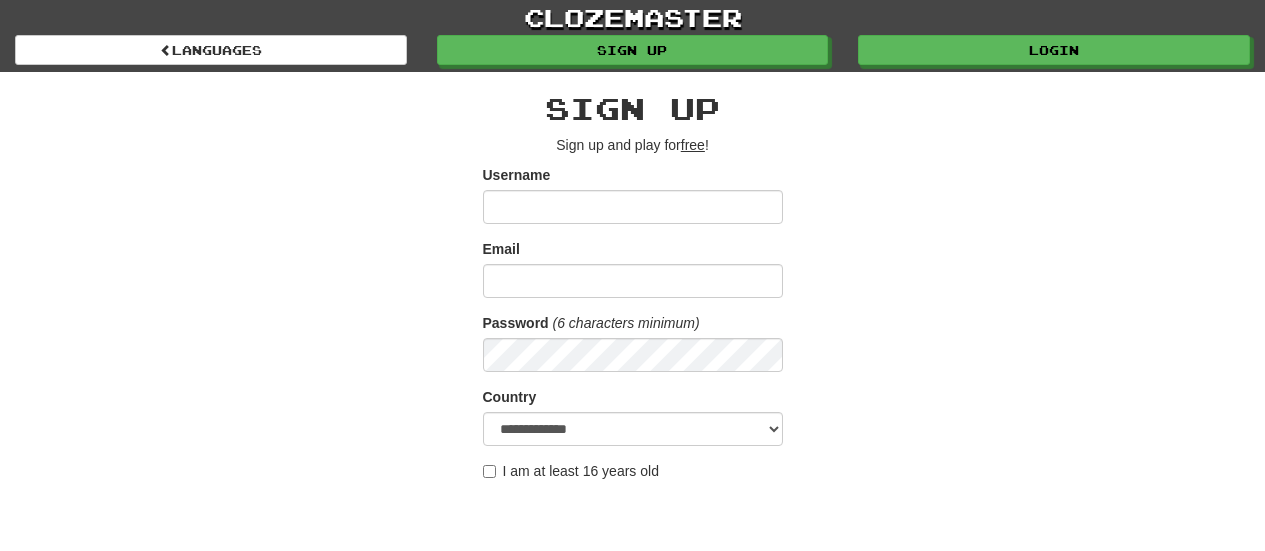 scroll, scrollTop: 0, scrollLeft: 0, axis: both 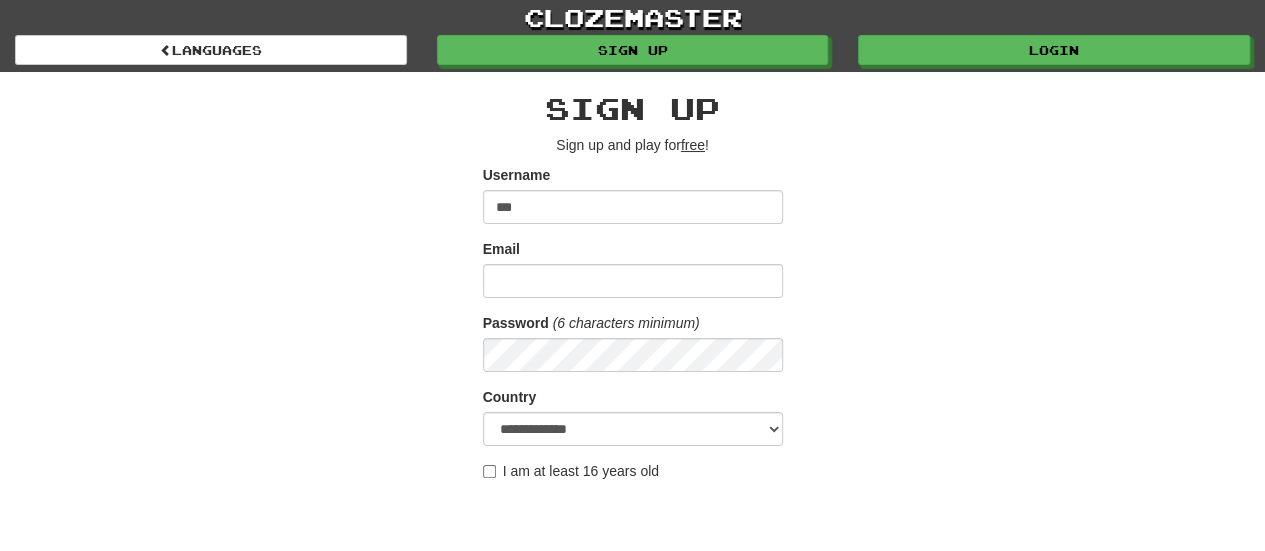 type on "**********" 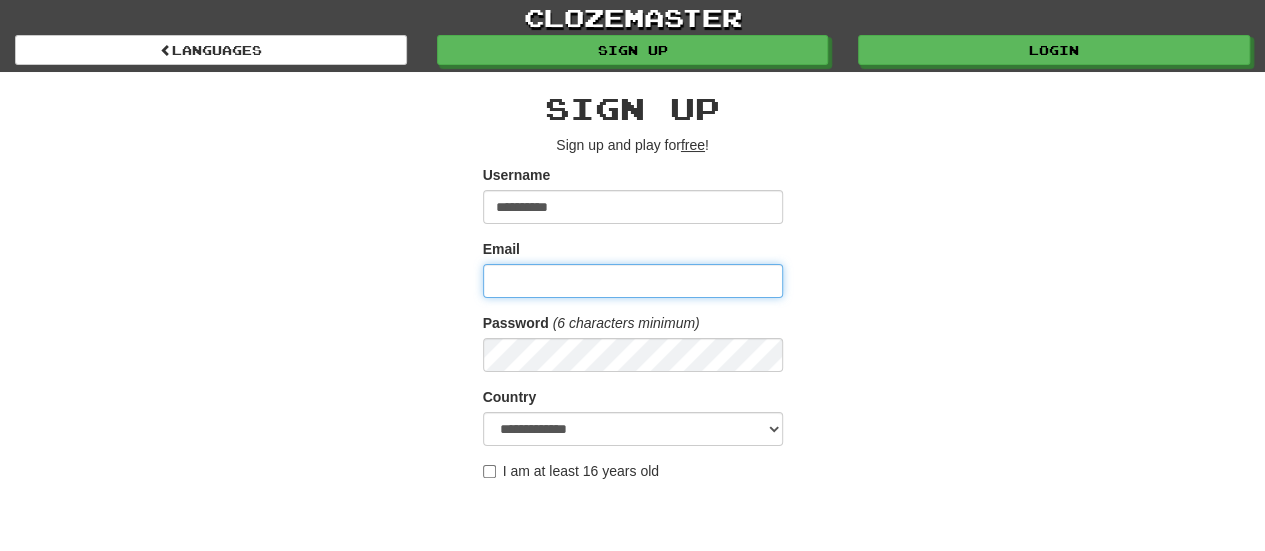click on "Email" at bounding box center [633, 281] 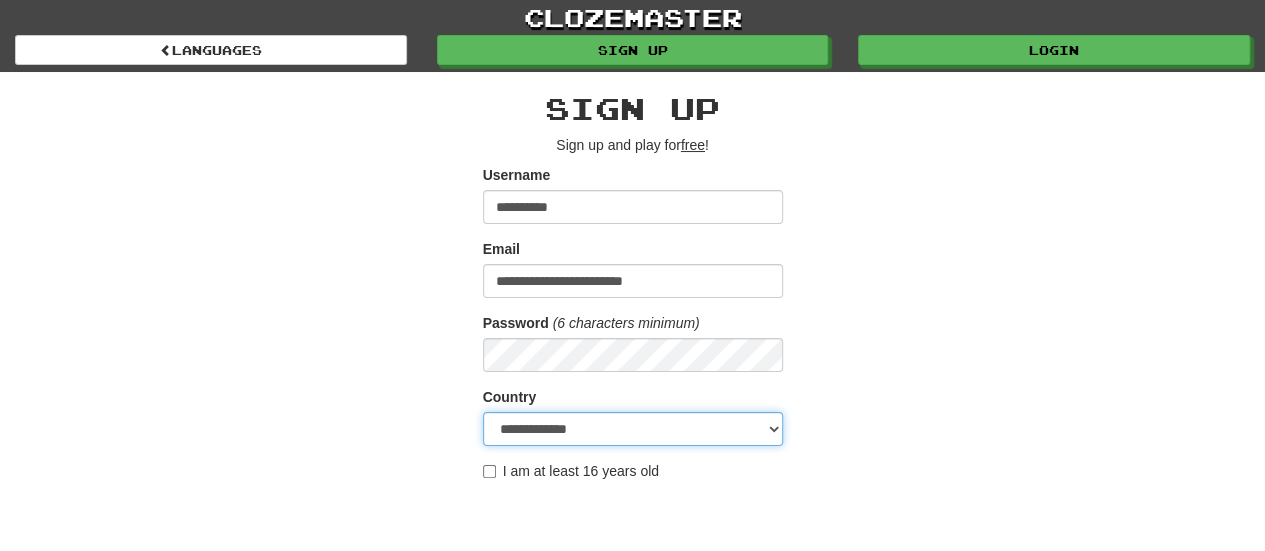 select on "**" 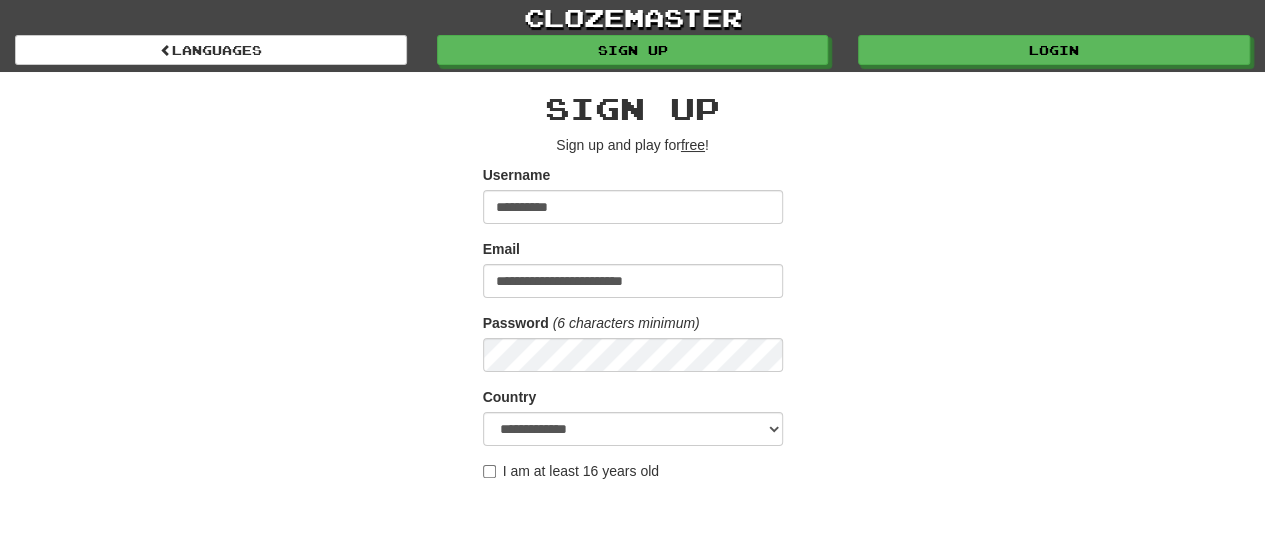 click on "I am at least 16 years old" at bounding box center (571, 471) 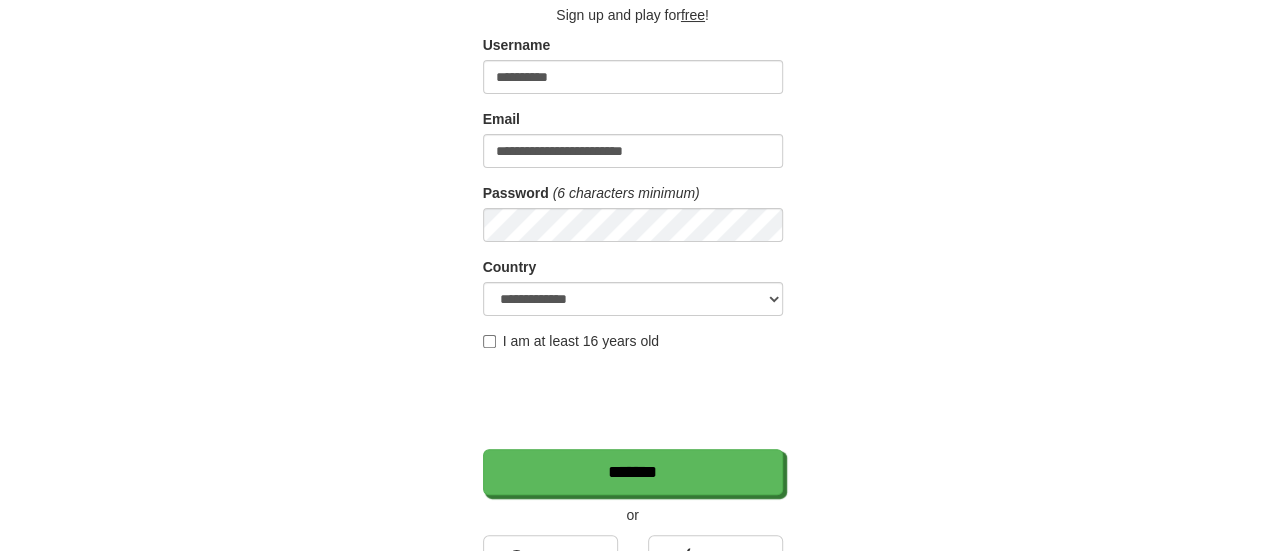 scroll, scrollTop: 142, scrollLeft: 0, axis: vertical 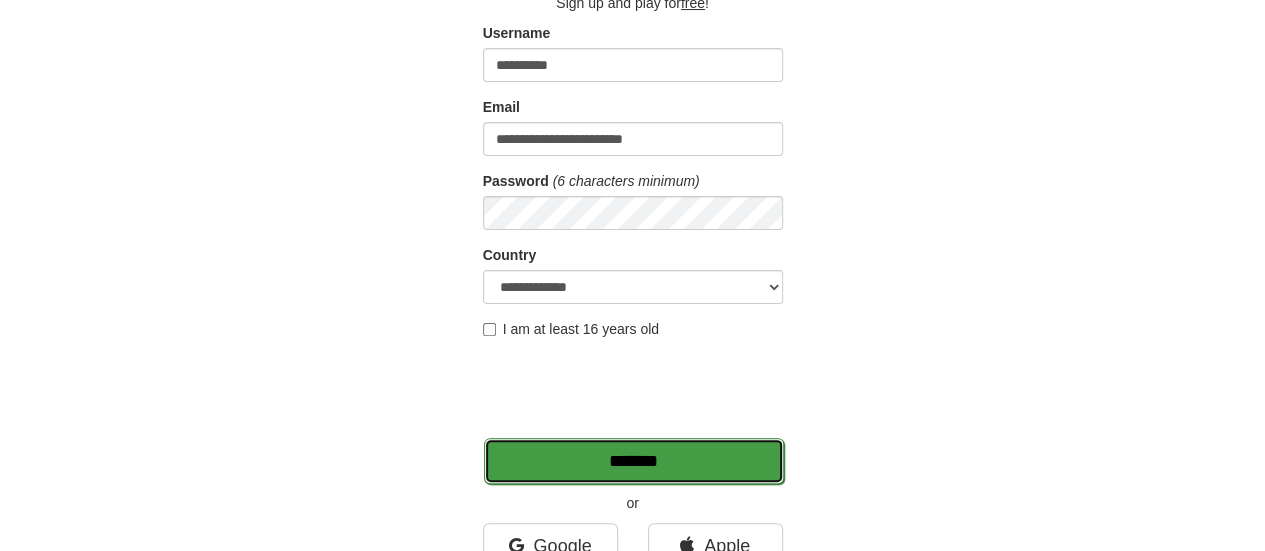 click on "*******" at bounding box center (634, 461) 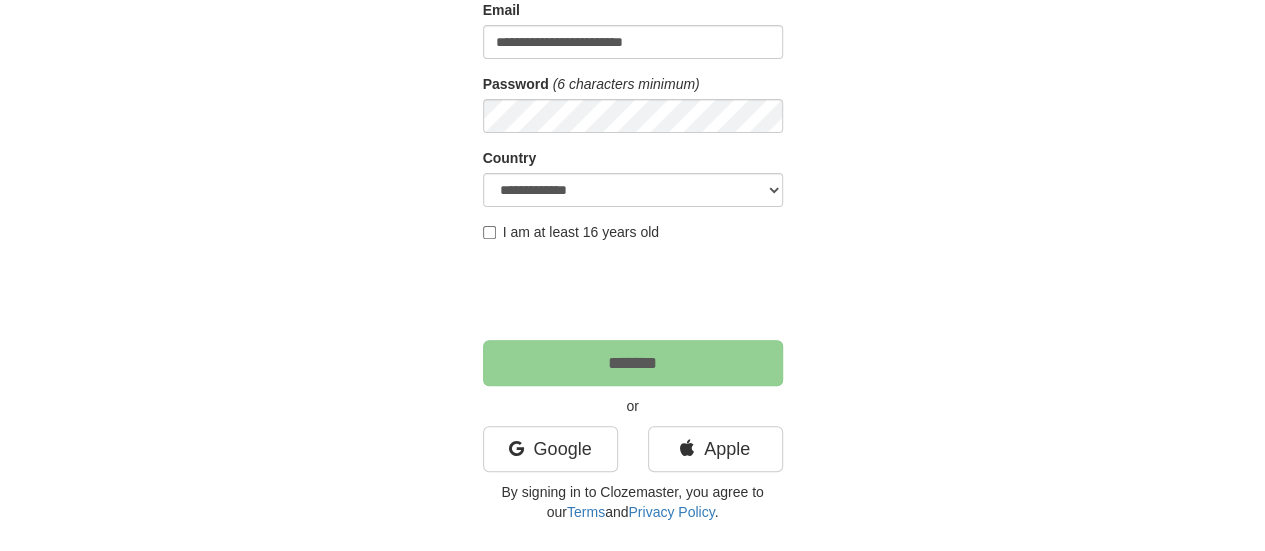 scroll, scrollTop: 0, scrollLeft: 0, axis: both 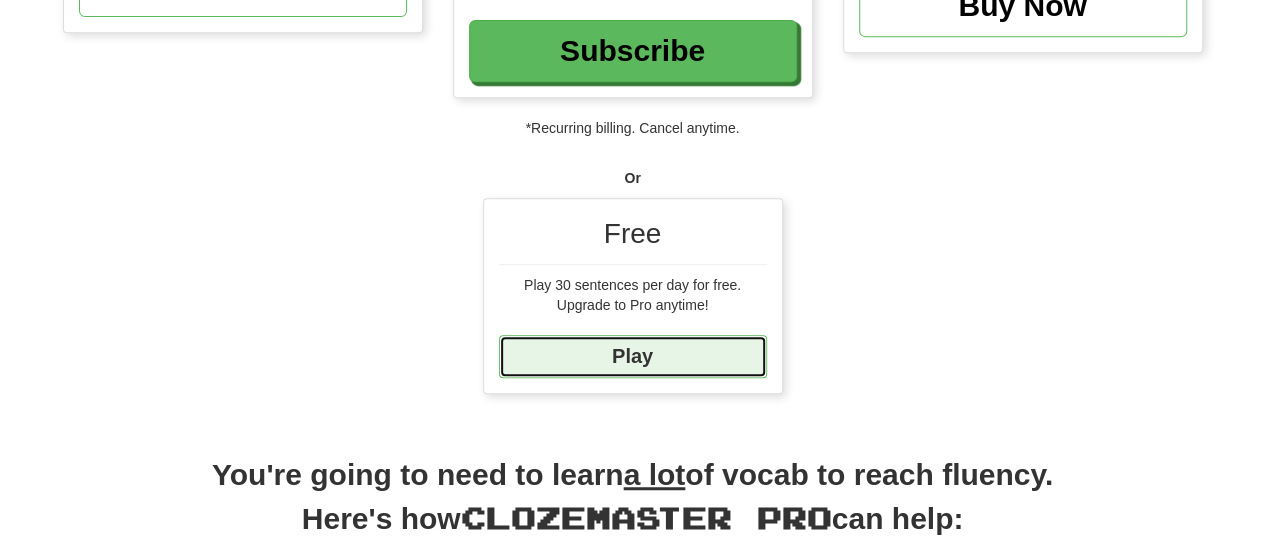 click on "Play" at bounding box center [633, 356] 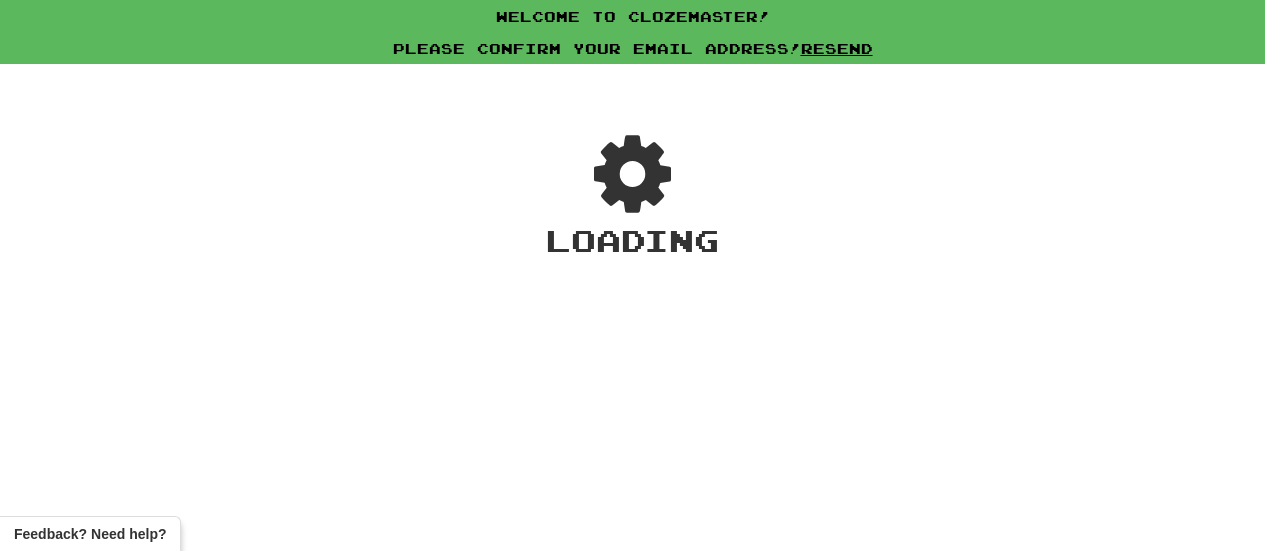 scroll, scrollTop: 0, scrollLeft: 0, axis: both 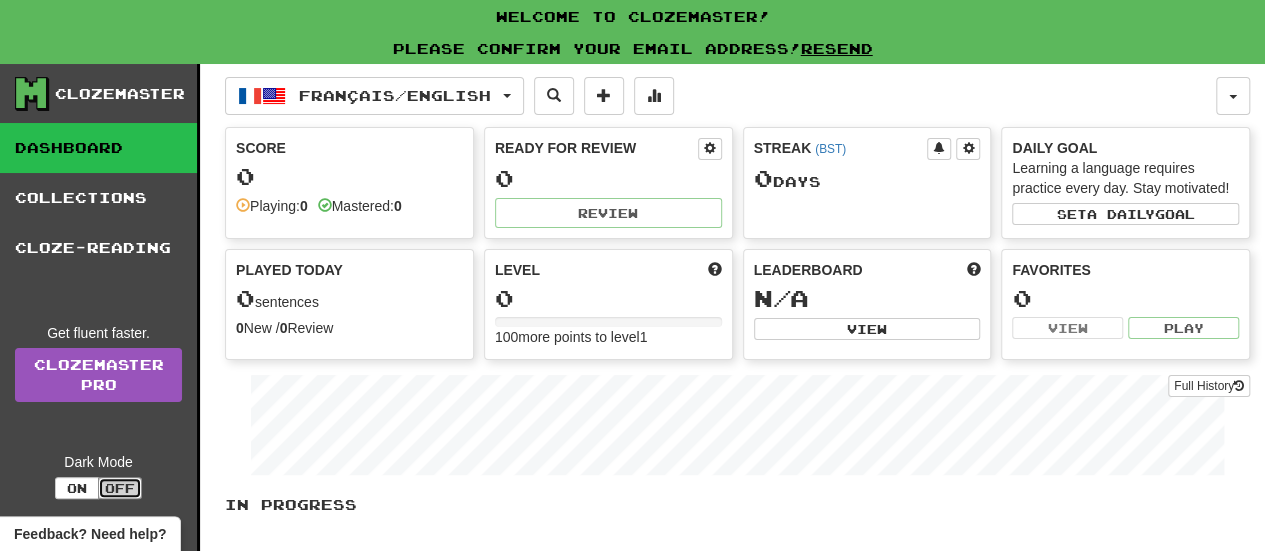 click on "Off" at bounding box center (120, 488) 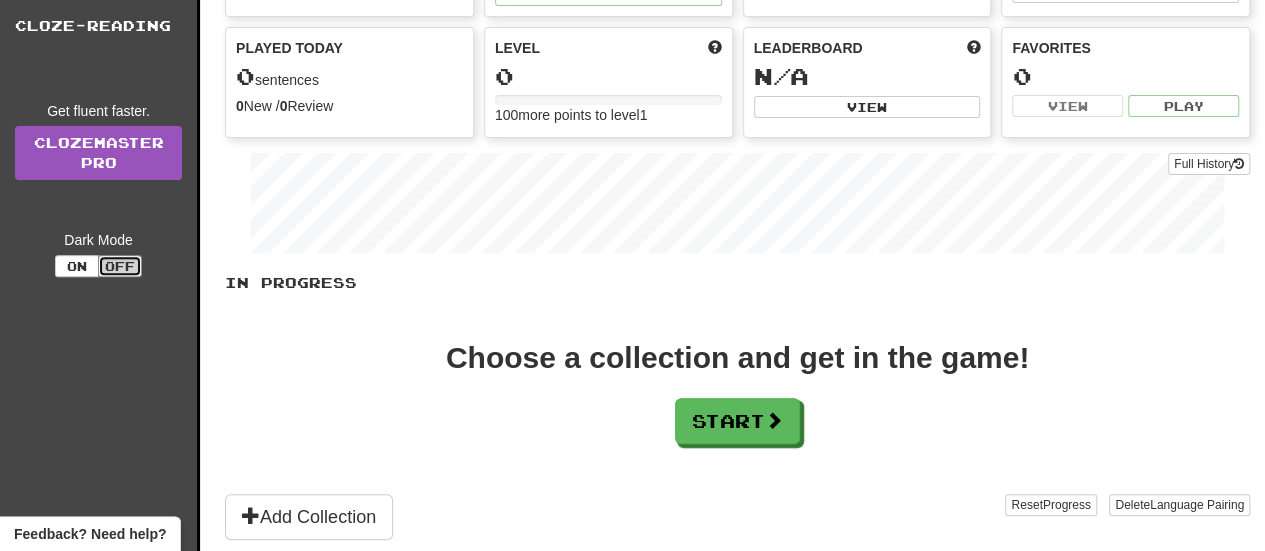 scroll, scrollTop: 224, scrollLeft: 0, axis: vertical 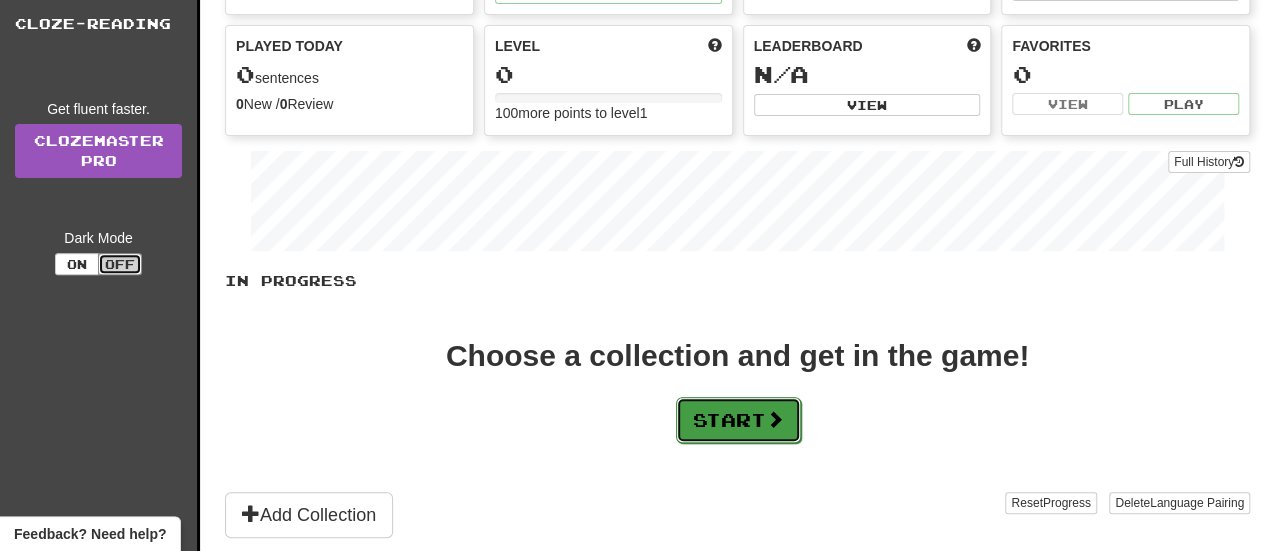 click at bounding box center (775, 419) 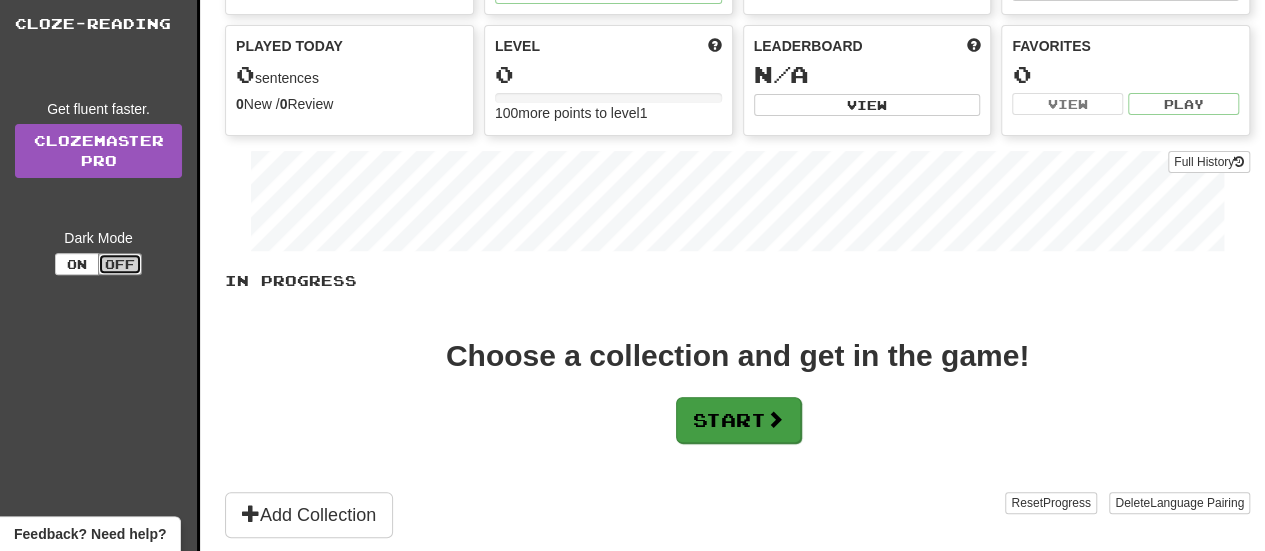 scroll, scrollTop: 0, scrollLeft: 0, axis: both 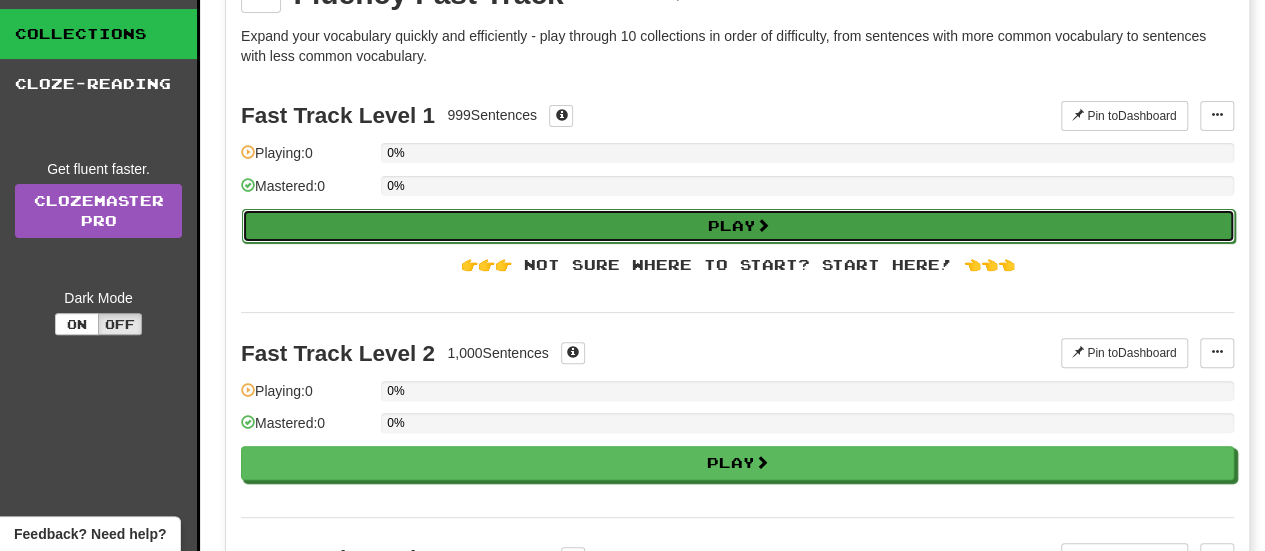 click on "Play" at bounding box center (738, 226) 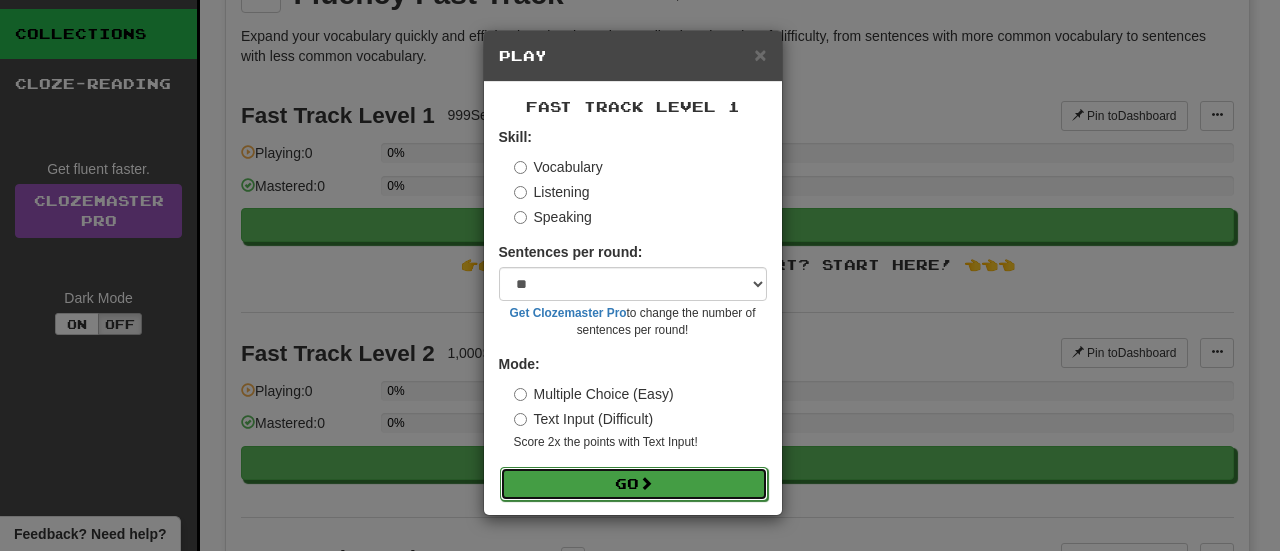 click on "Go" at bounding box center (634, 484) 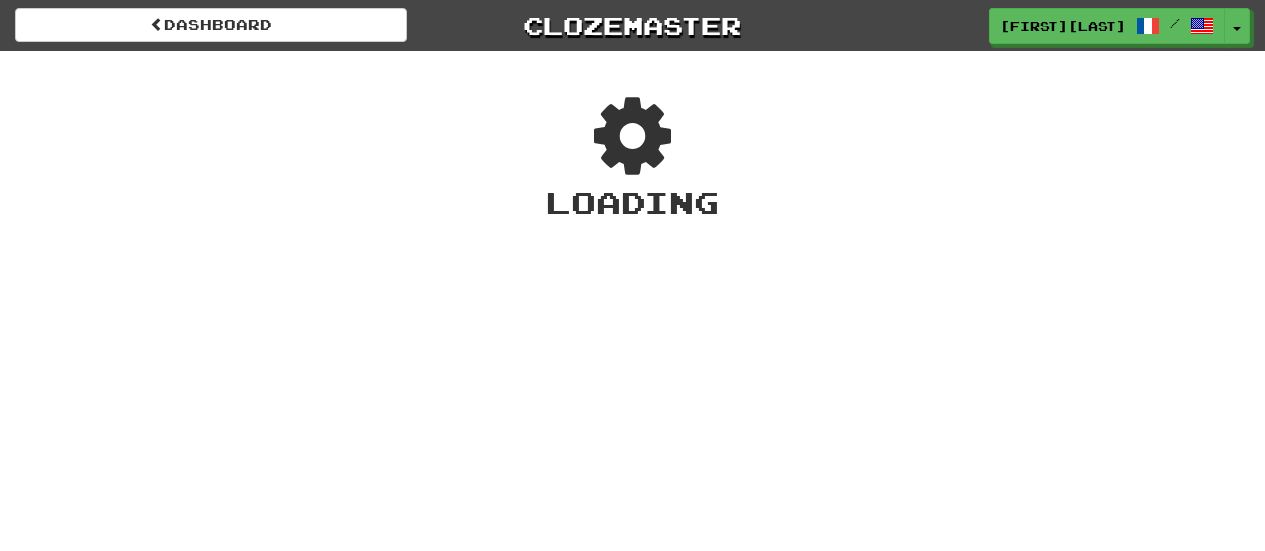 scroll, scrollTop: 0, scrollLeft: 0, axis: both 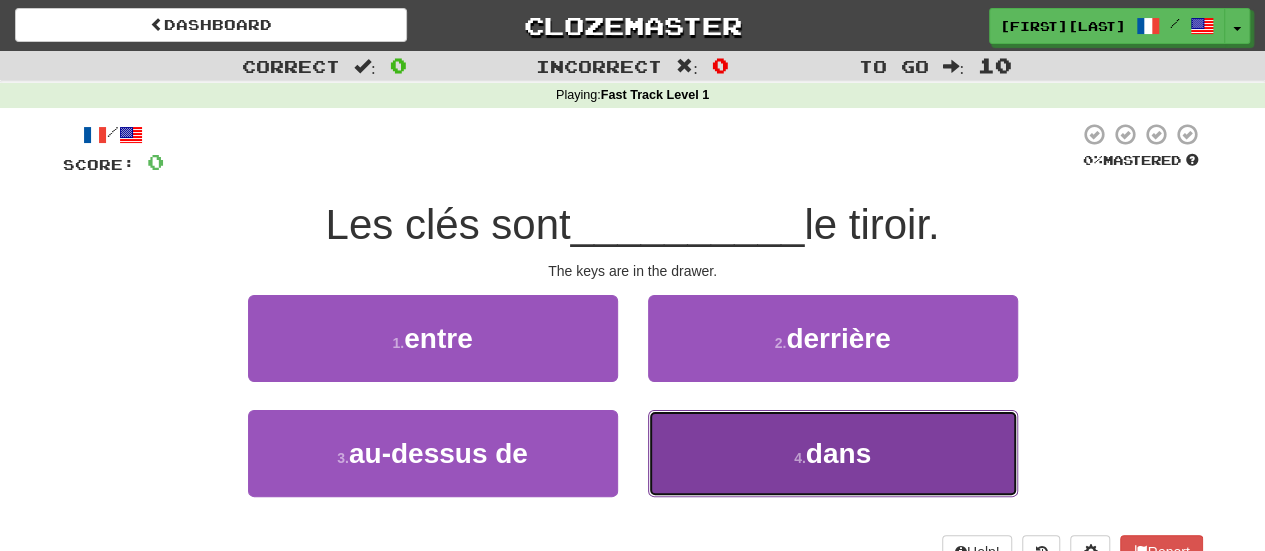 click on "4 .  dans" at bounding box center [833, 453] 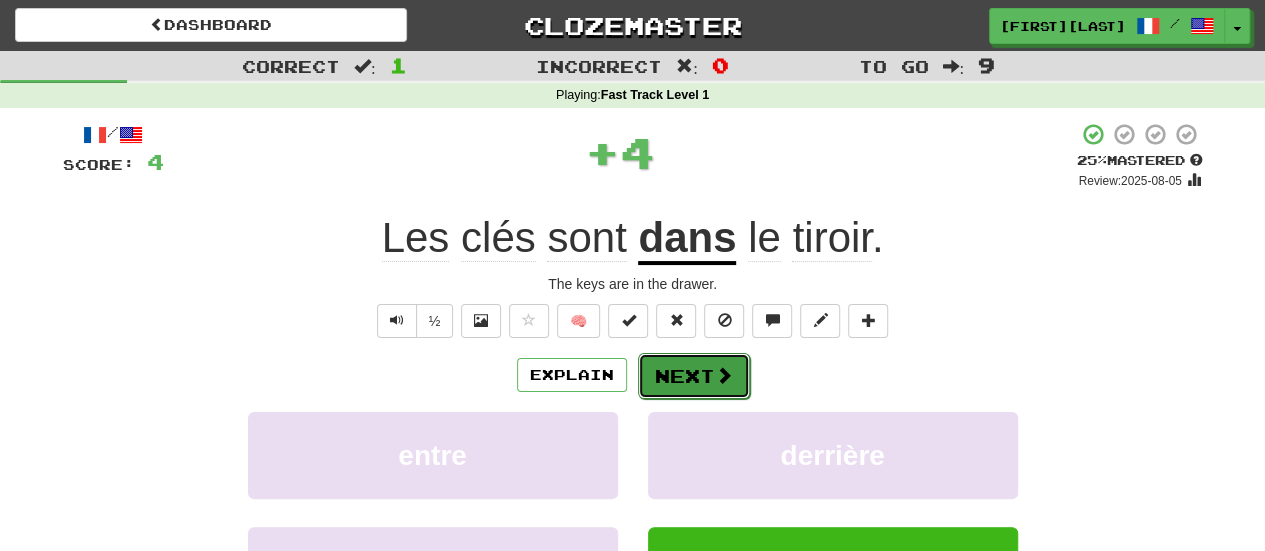 click on "Next" at bounding box center [694, 376] 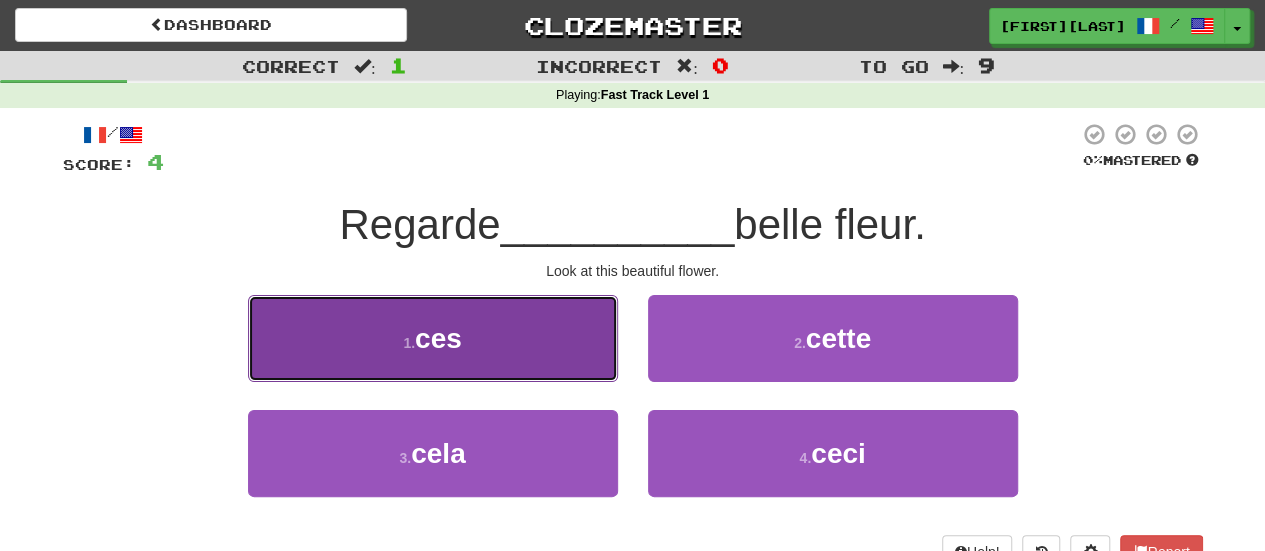 click on "1 .  ces" at bounding box center (433, 338) 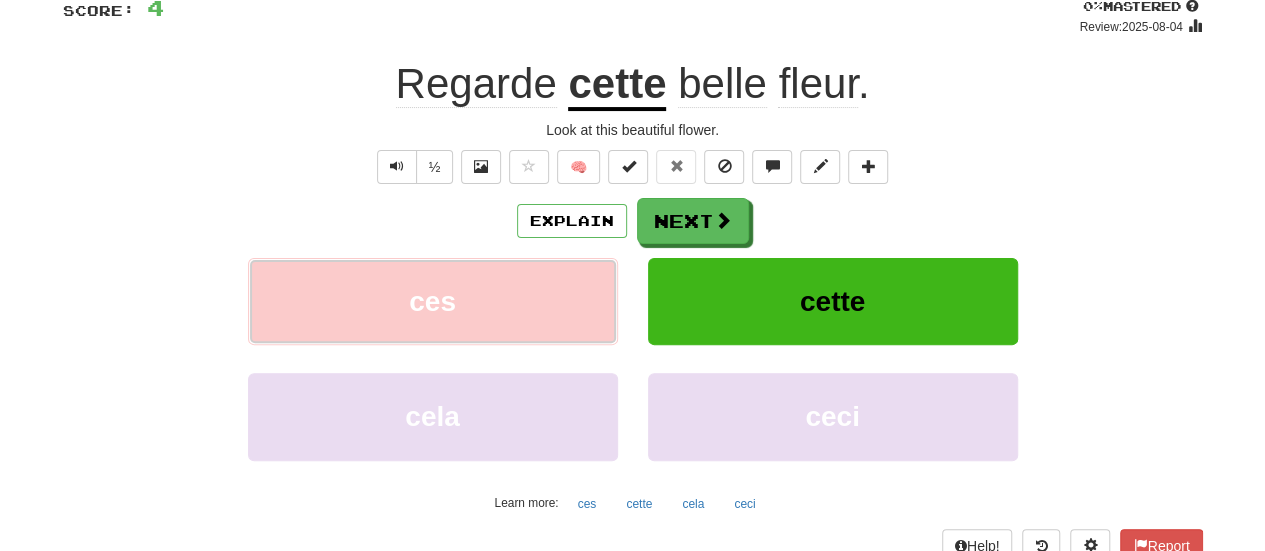 scroll, scrollTop: 170, scrollLeft: 0, axis: vertical 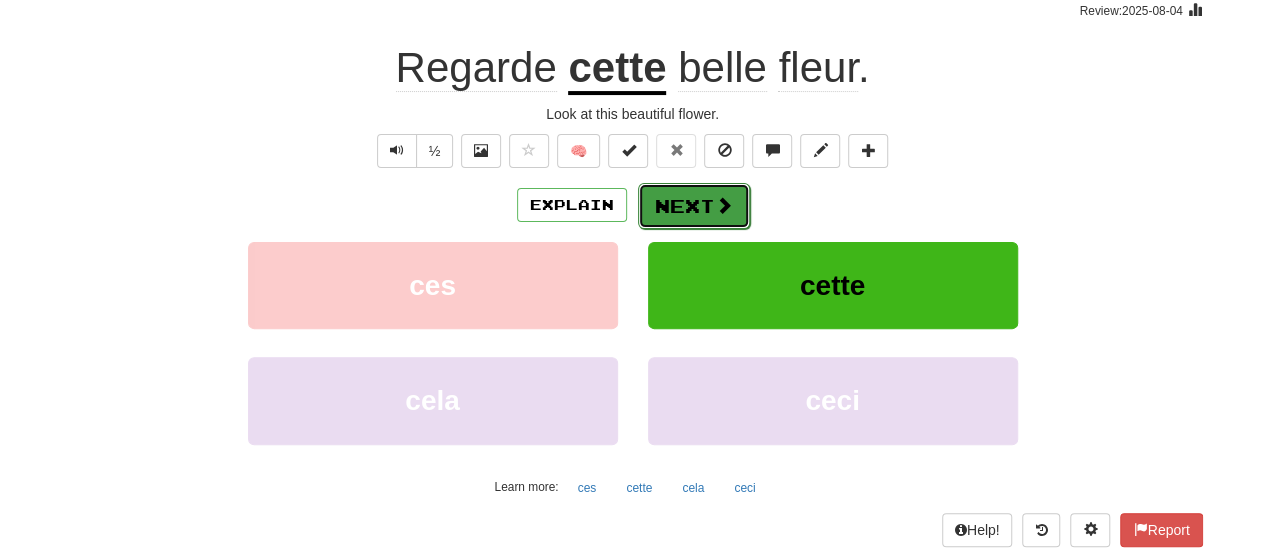 click on "Next" at bounding box center (694, 206) 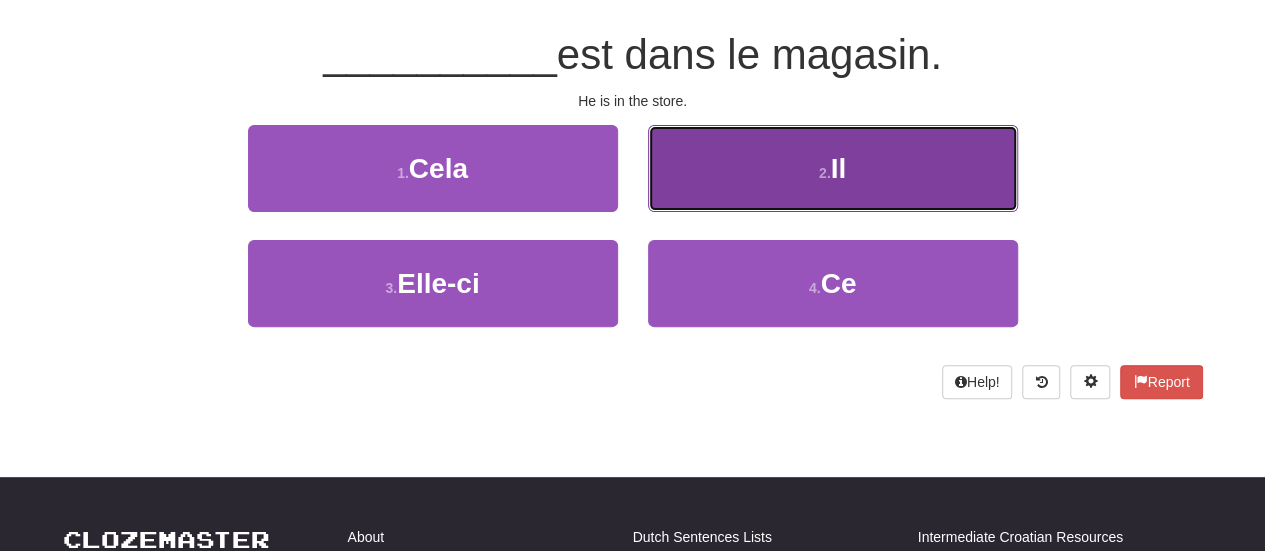 click on "2 .  Il" at bounding box center [833, 168] 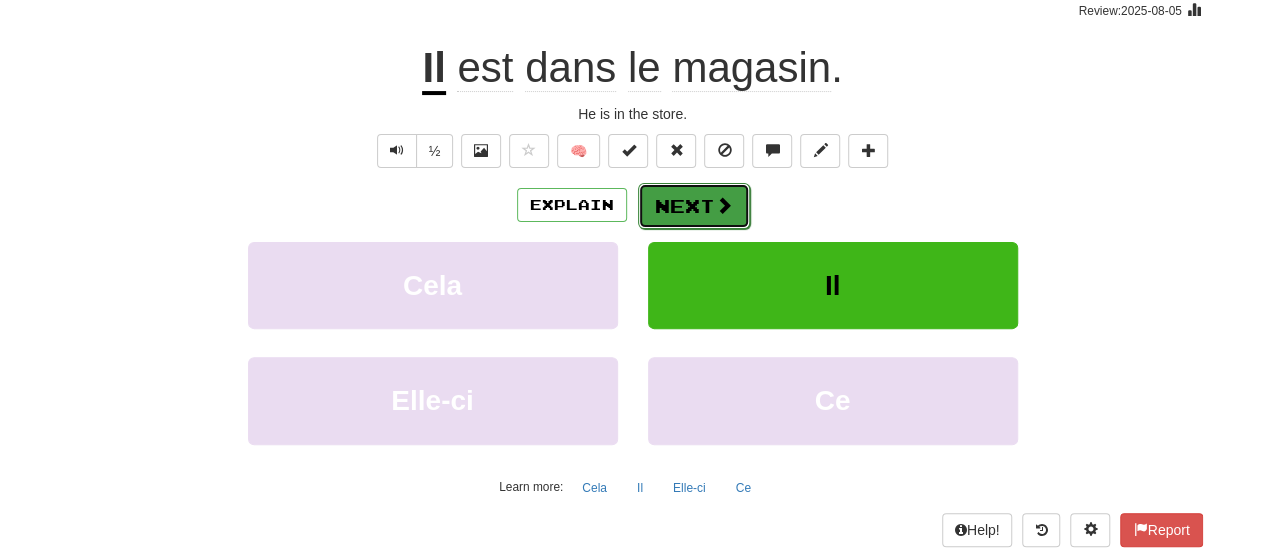 click on "Next" at bounding box center [694, 206] 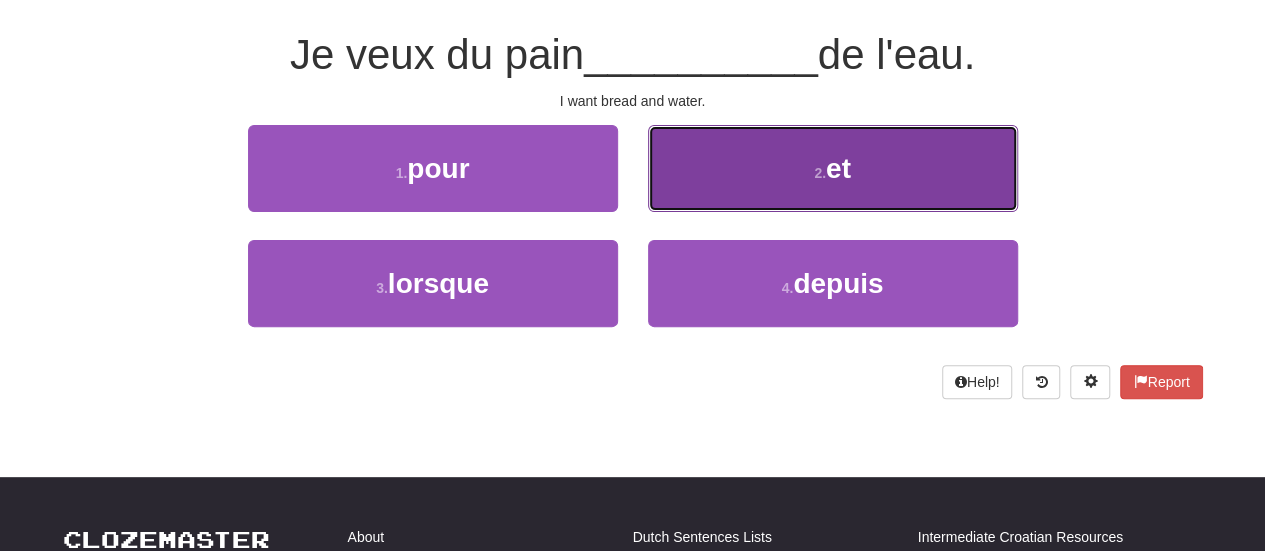 click on "2 .  et" at bounding box center (833, 168) 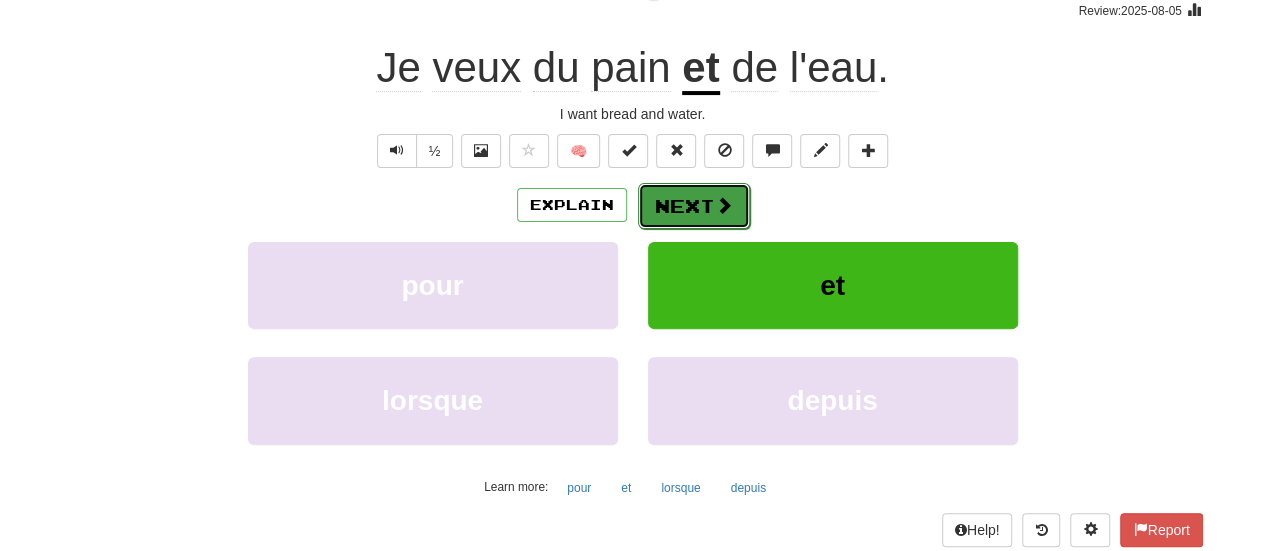 click on "Next" at bounding box center [694, 206] 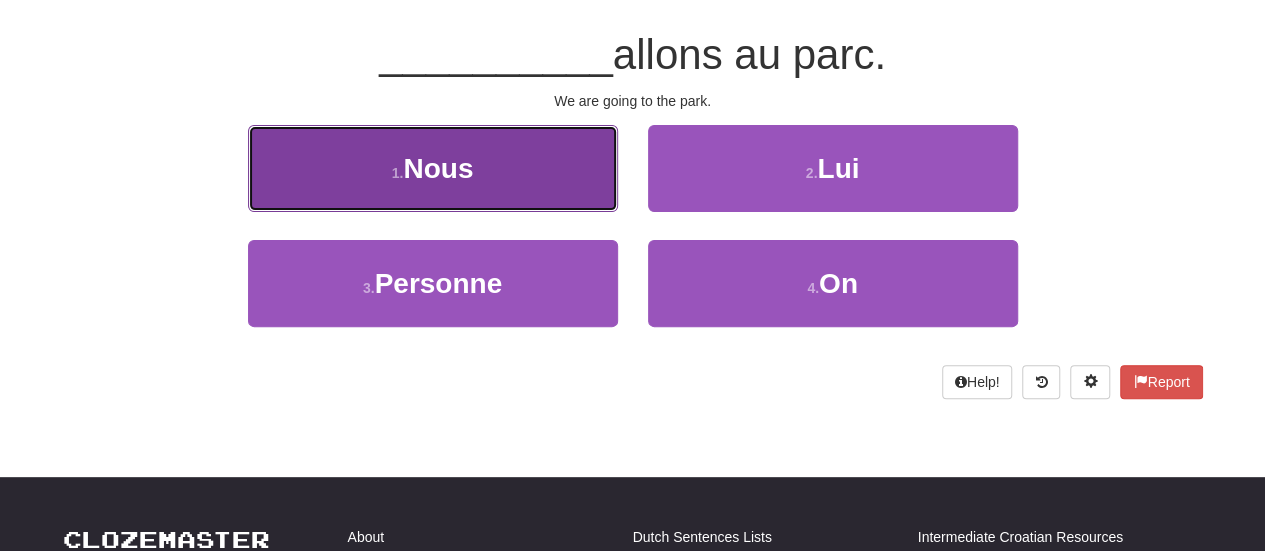 click on "1 .  Nous" at bounding box center [433, 168] 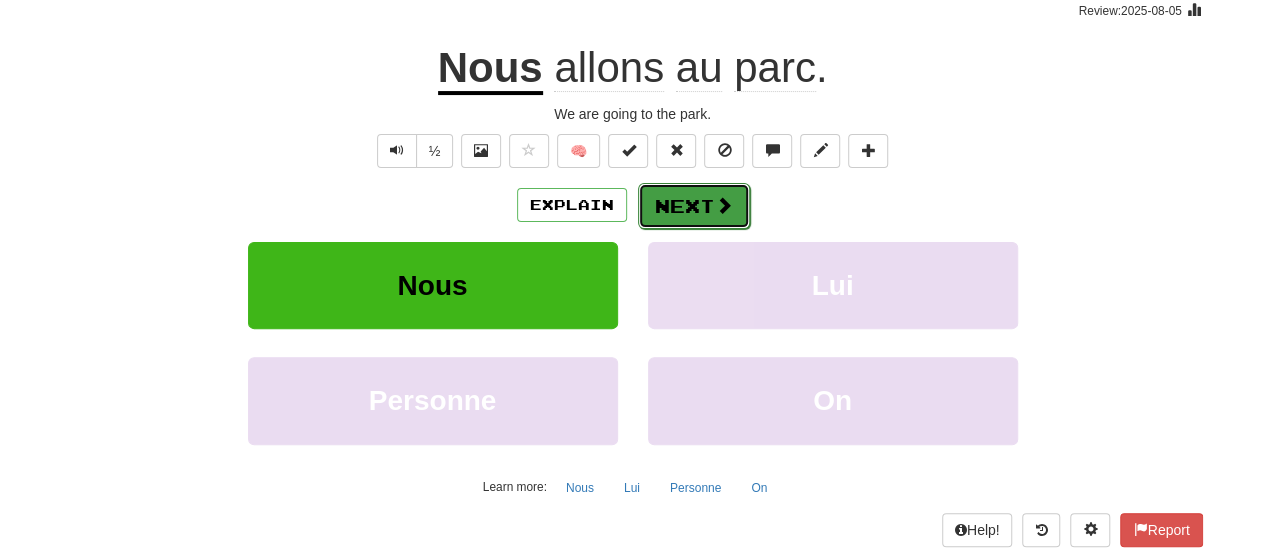 click on "Next" at bounding box center [694, 206] 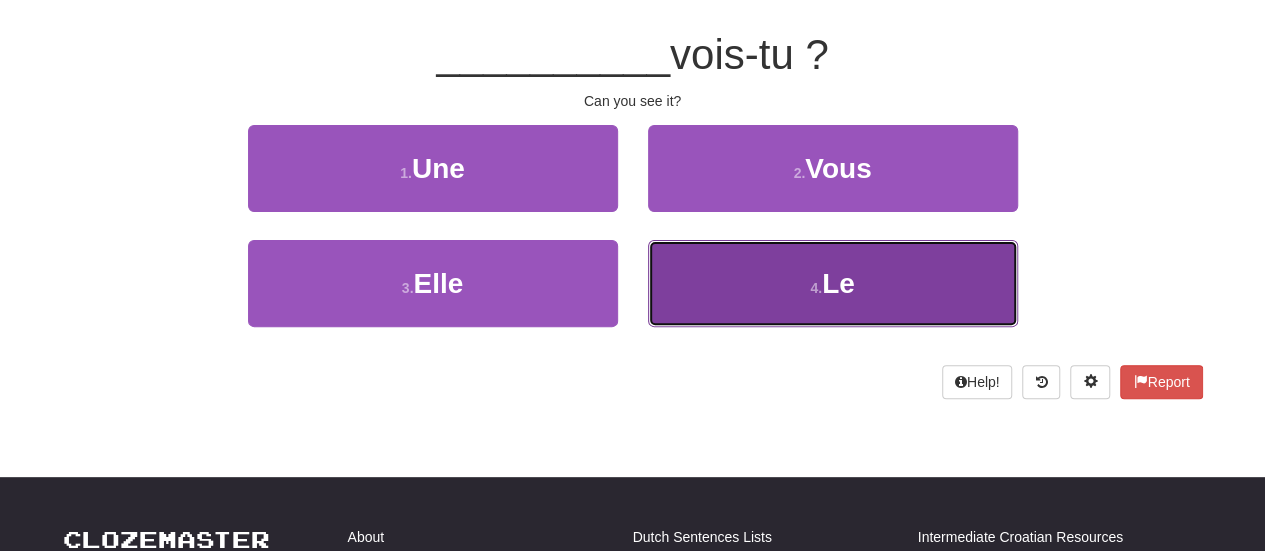 click on "4 .  Le" at bounding box center [833, 283] 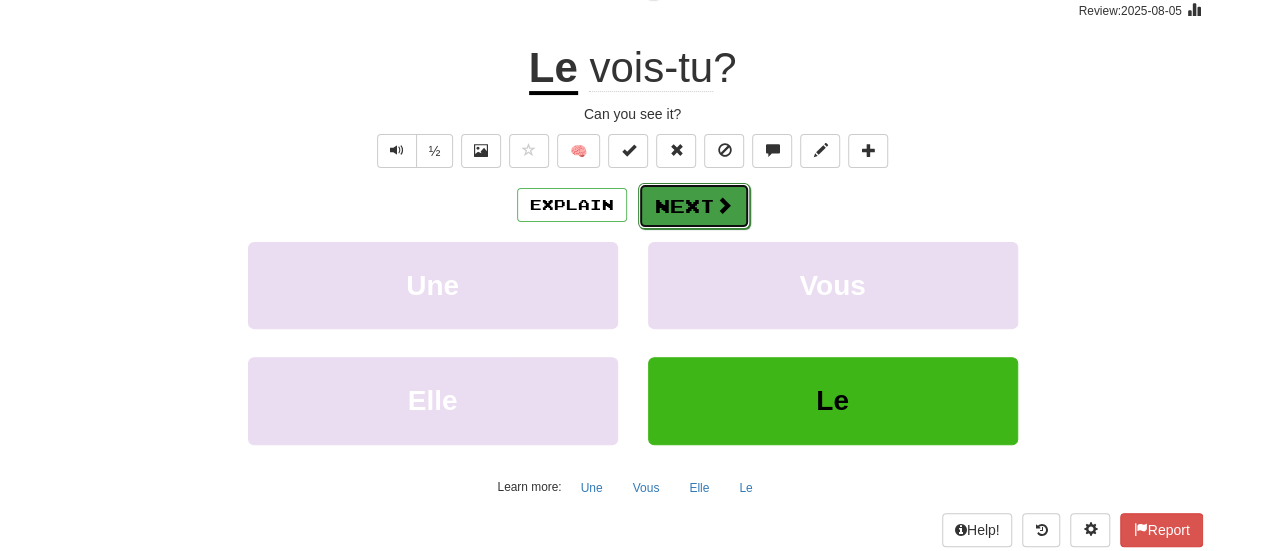 click on "Next" at bounding box center (694, 206) 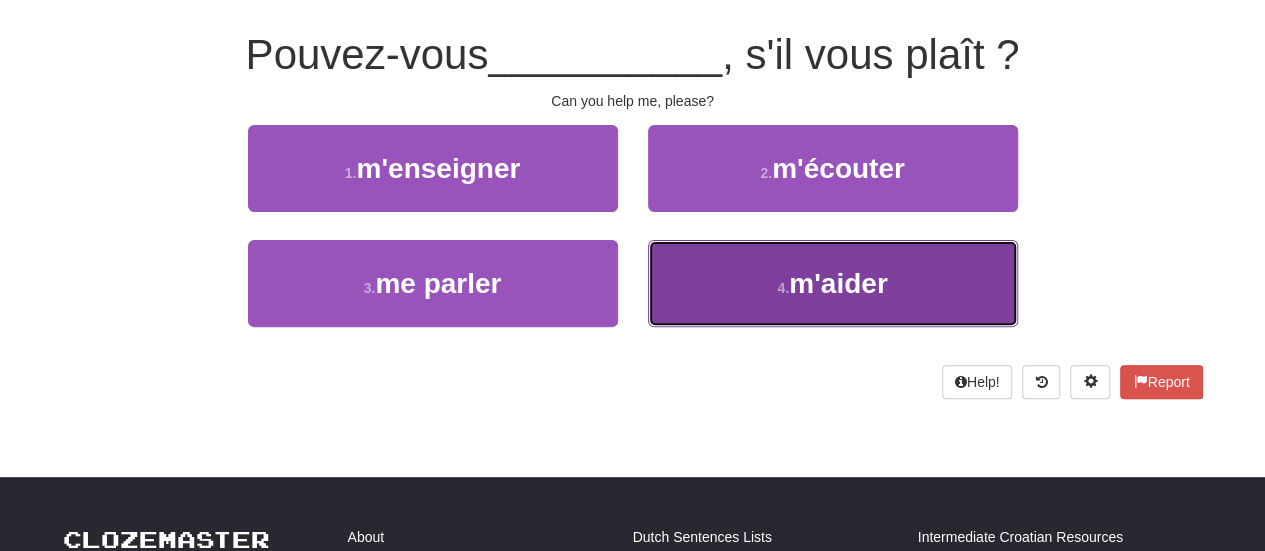 click on "4 .  m'aider" at bounding box center (833, 283) 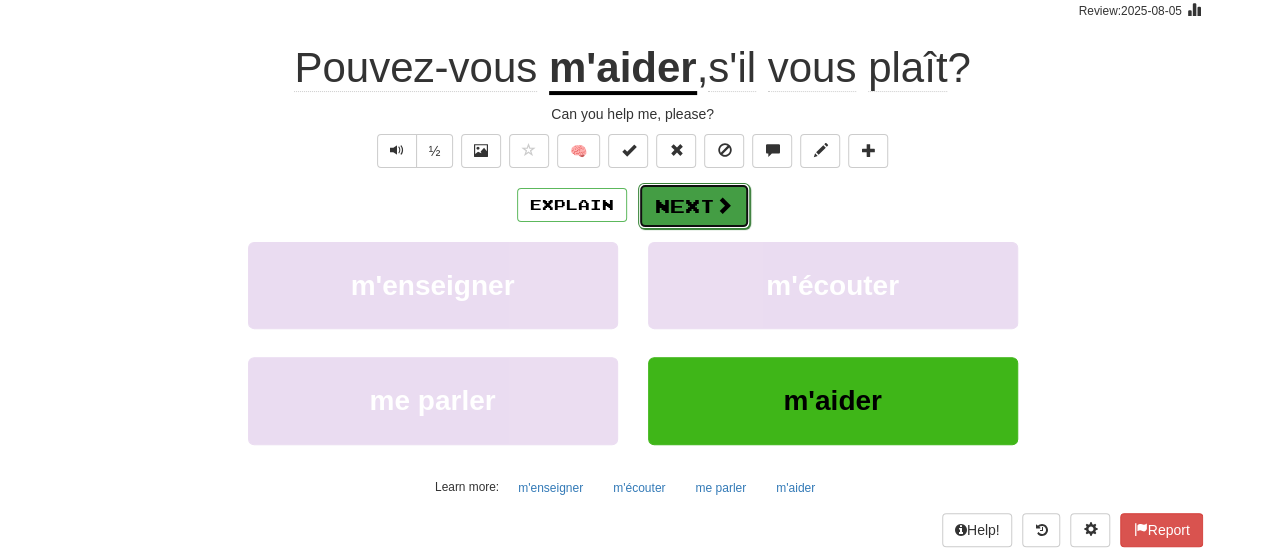 click at bounding box center (724, 205) 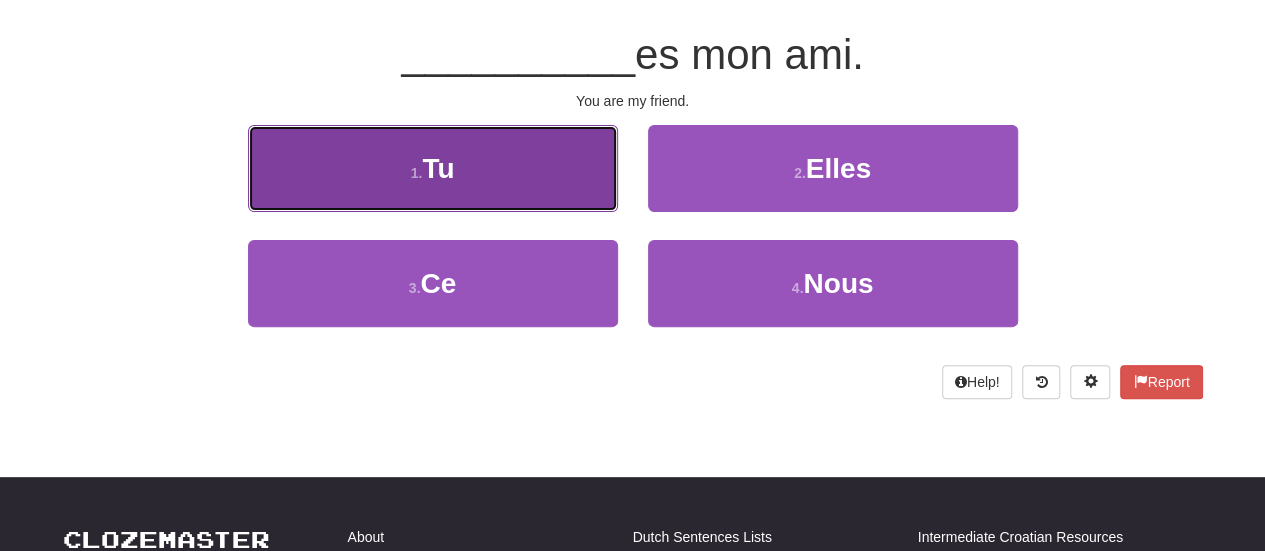 click on "1 .  Tu" at bounding box center (433, 168) 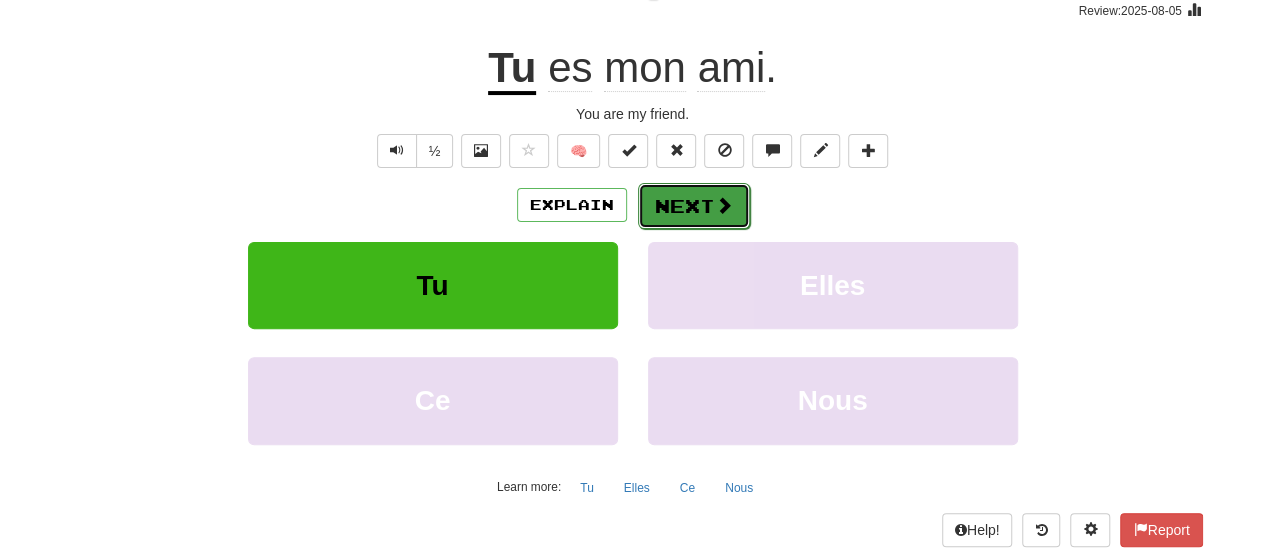 click on "Next" at bounding box center (694, 206) 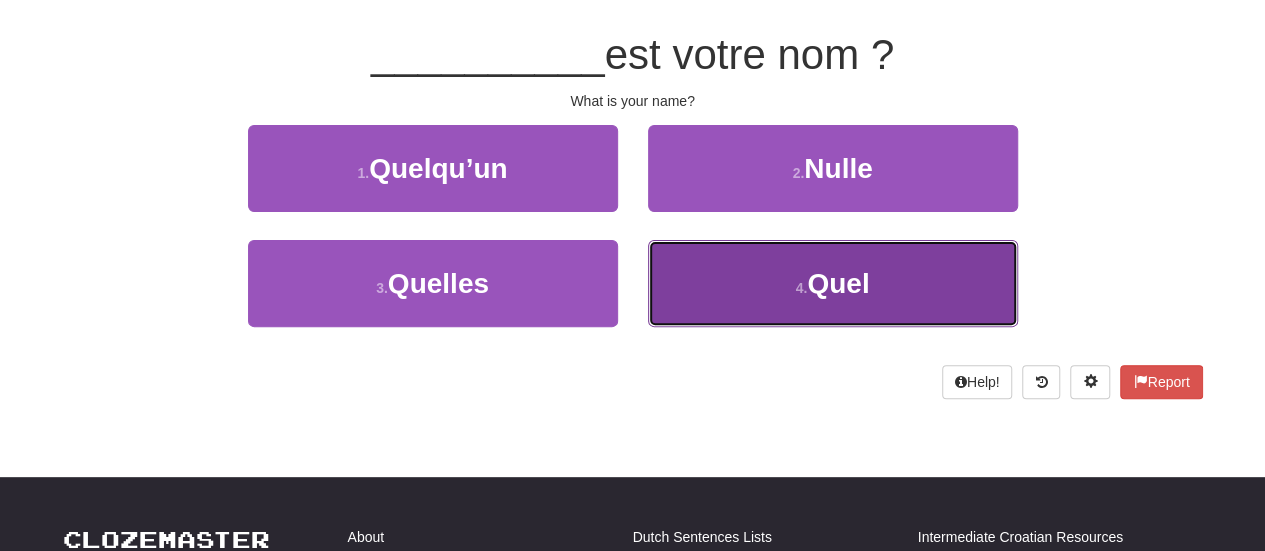 click on "4 .  Quel" at bounding box center (833, 283) 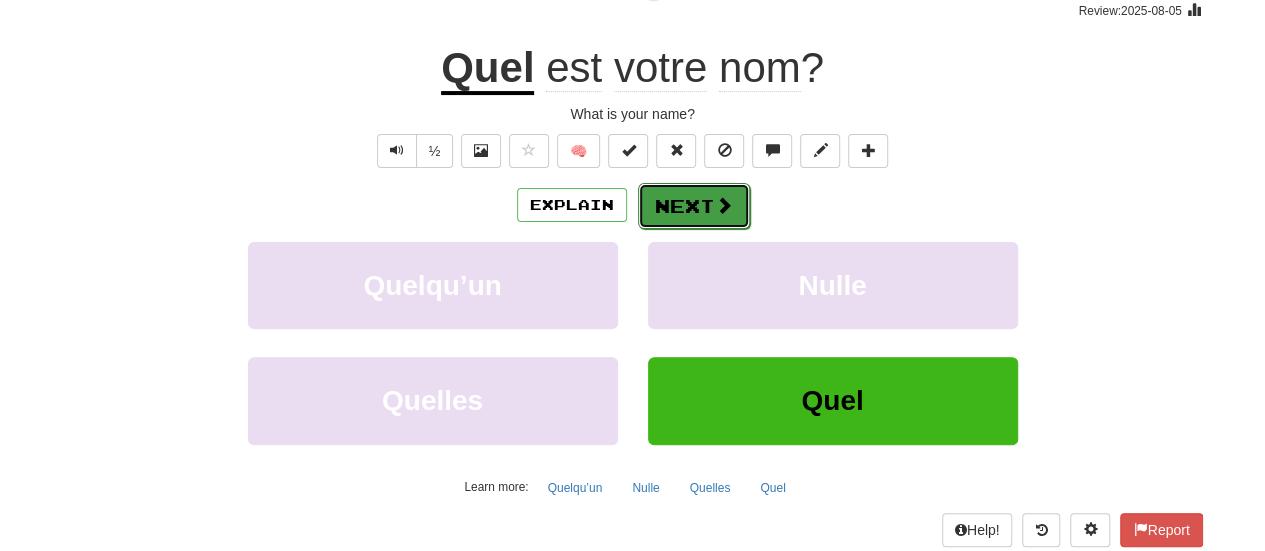 click on "Next" at bounding box center (694, 206) 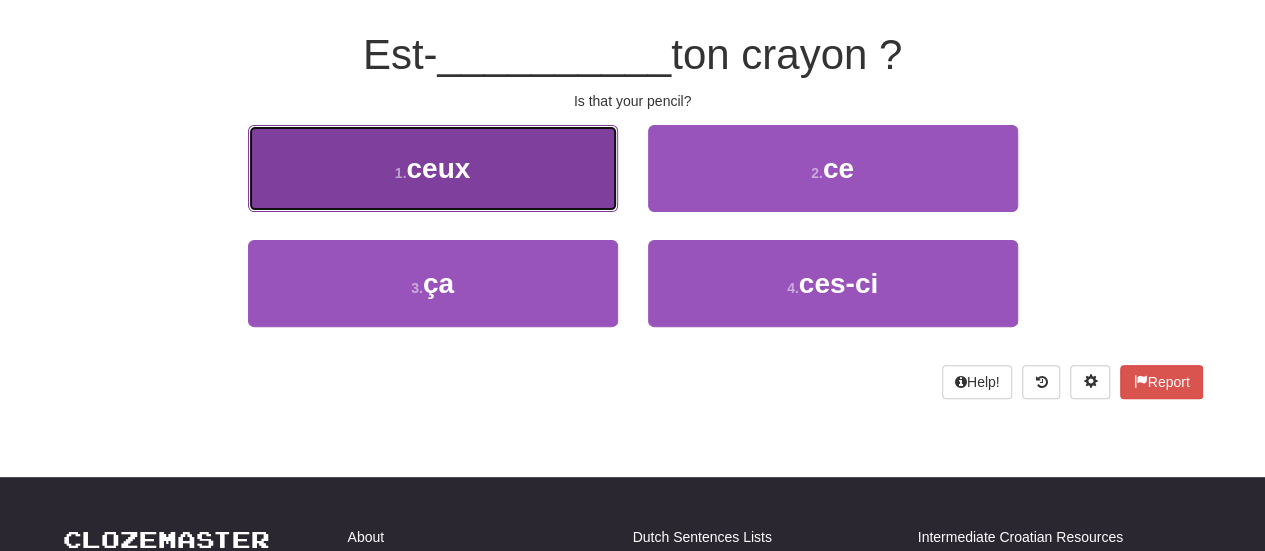 click on "1 .  ceux" at bounding box center [433, 168] 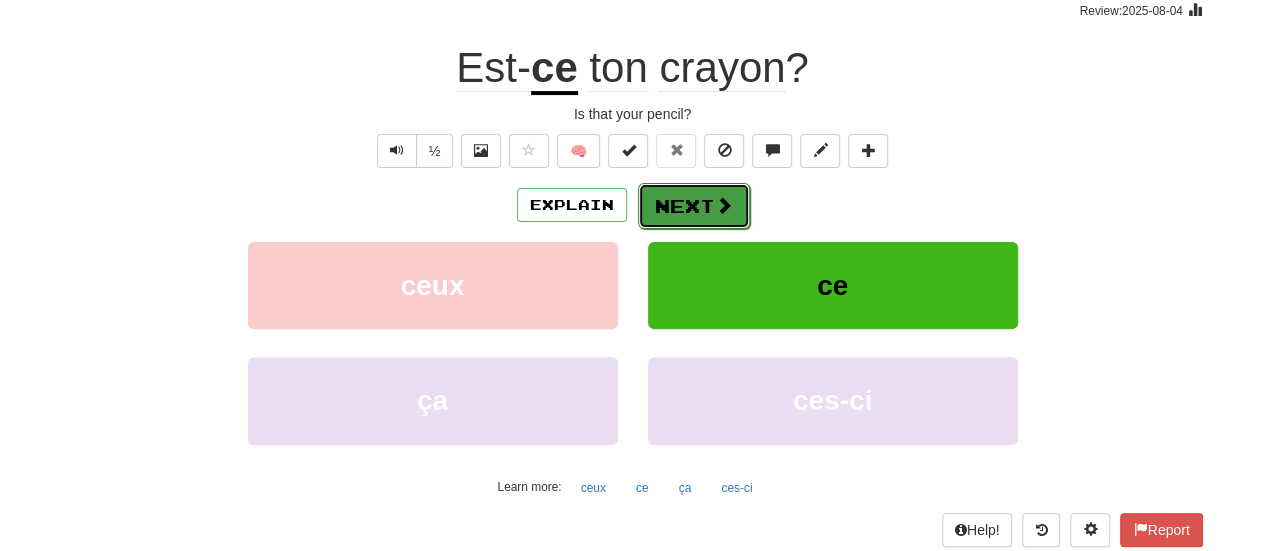 click at bounding box center [724, 205] 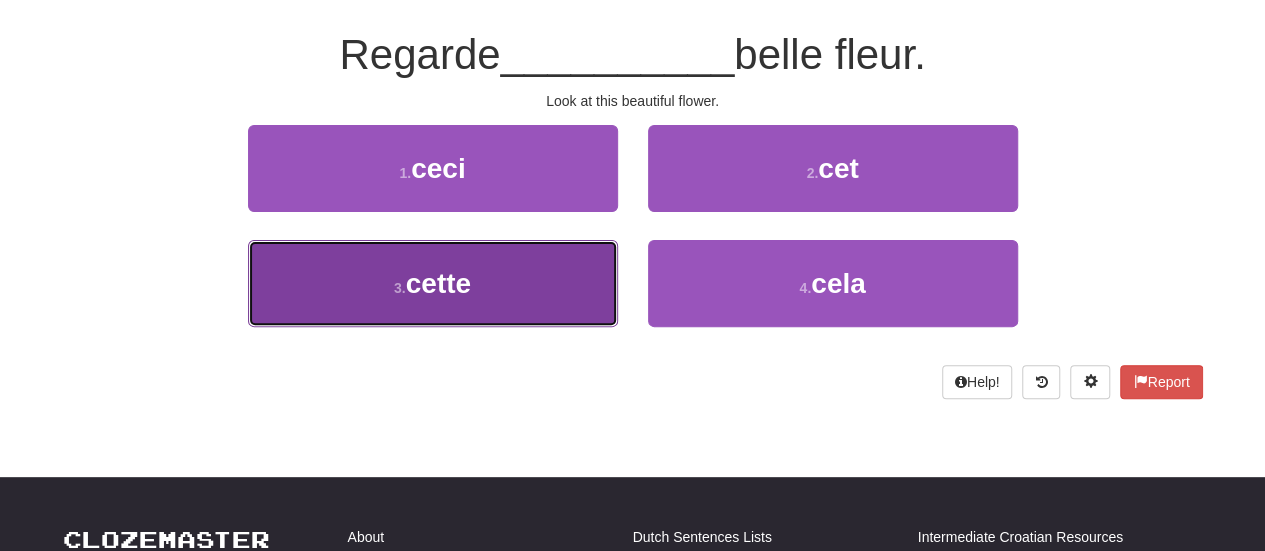 click on "3 .  cette" at bounding box center [433, 283] 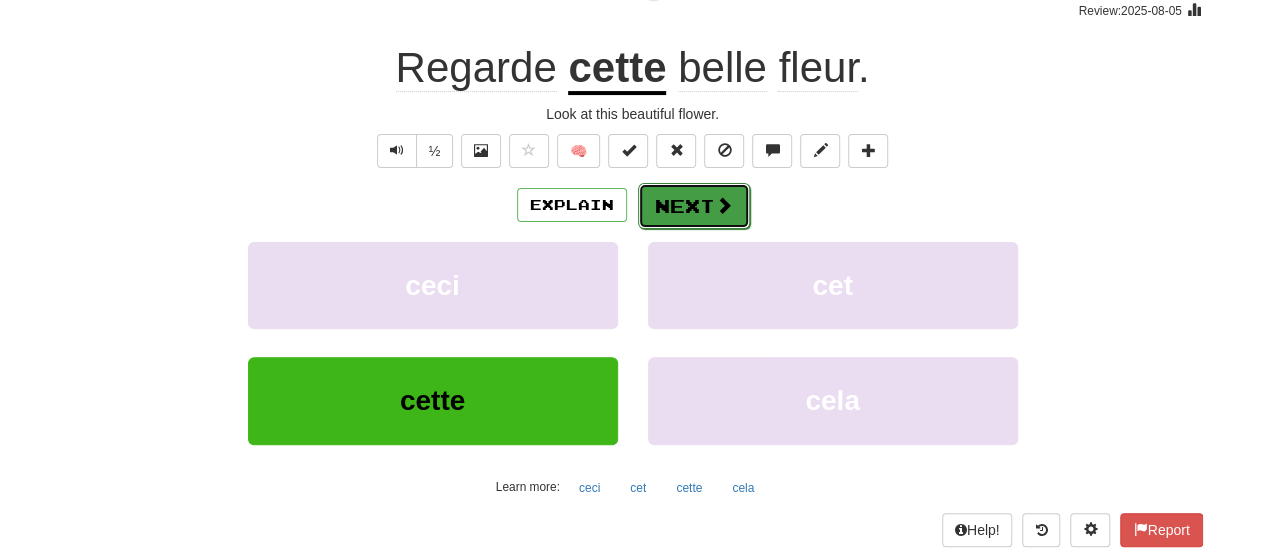 click on "Next" at bounding box center [694, 206] 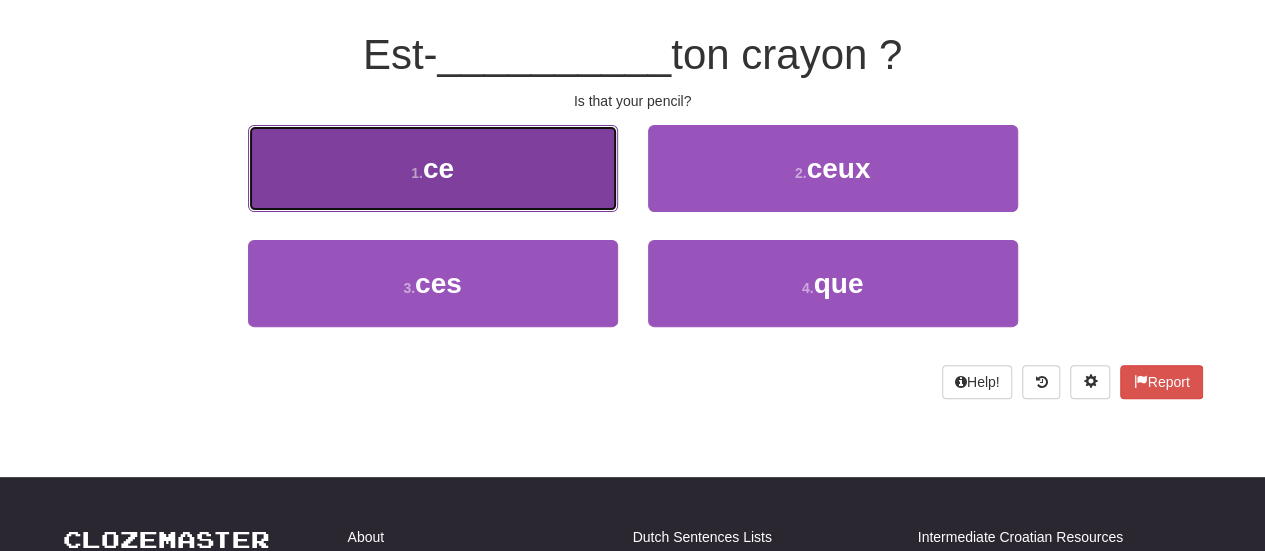 click on "1 .  ce" at bounding box center [433, 168] 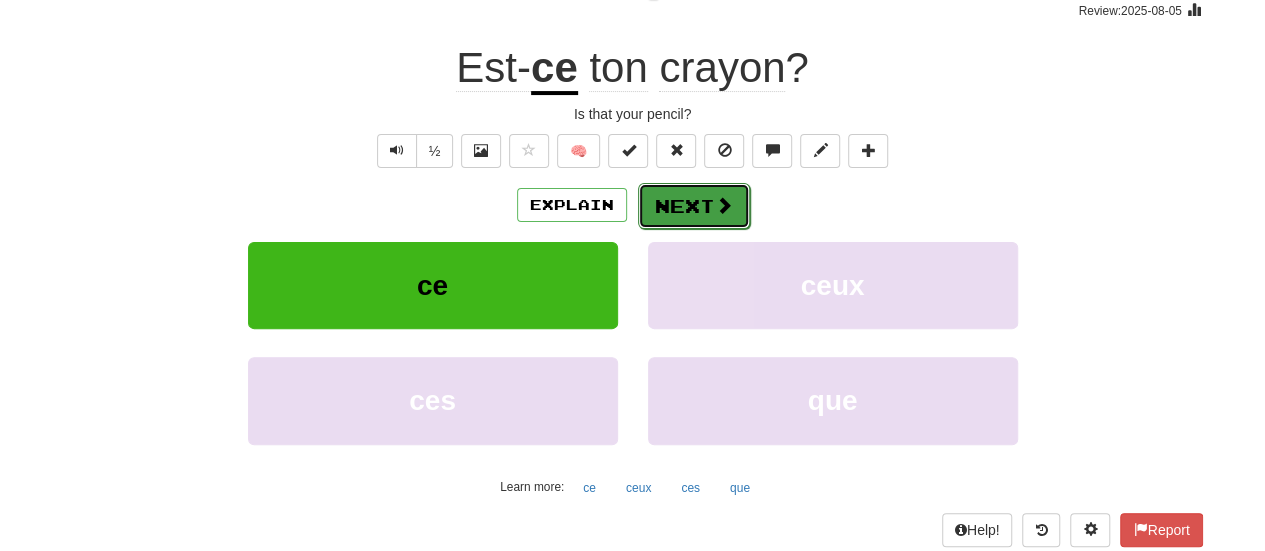 click on "Next" at bounding box center (694, 206) 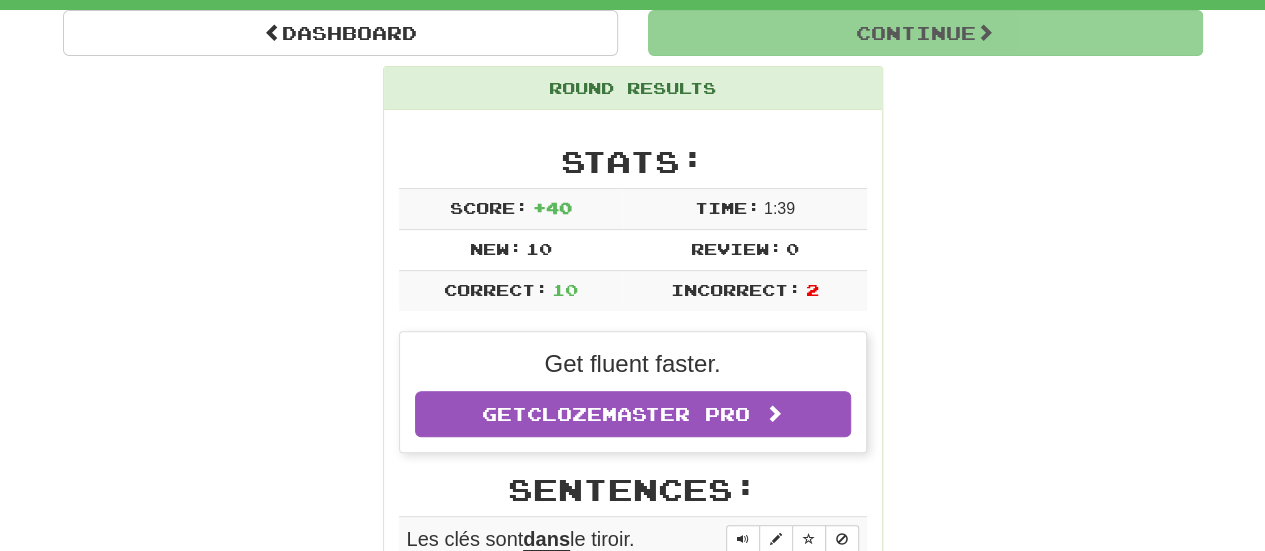 scroll, scrollTop: 257, scrollLeft: 0, axis: vertical 